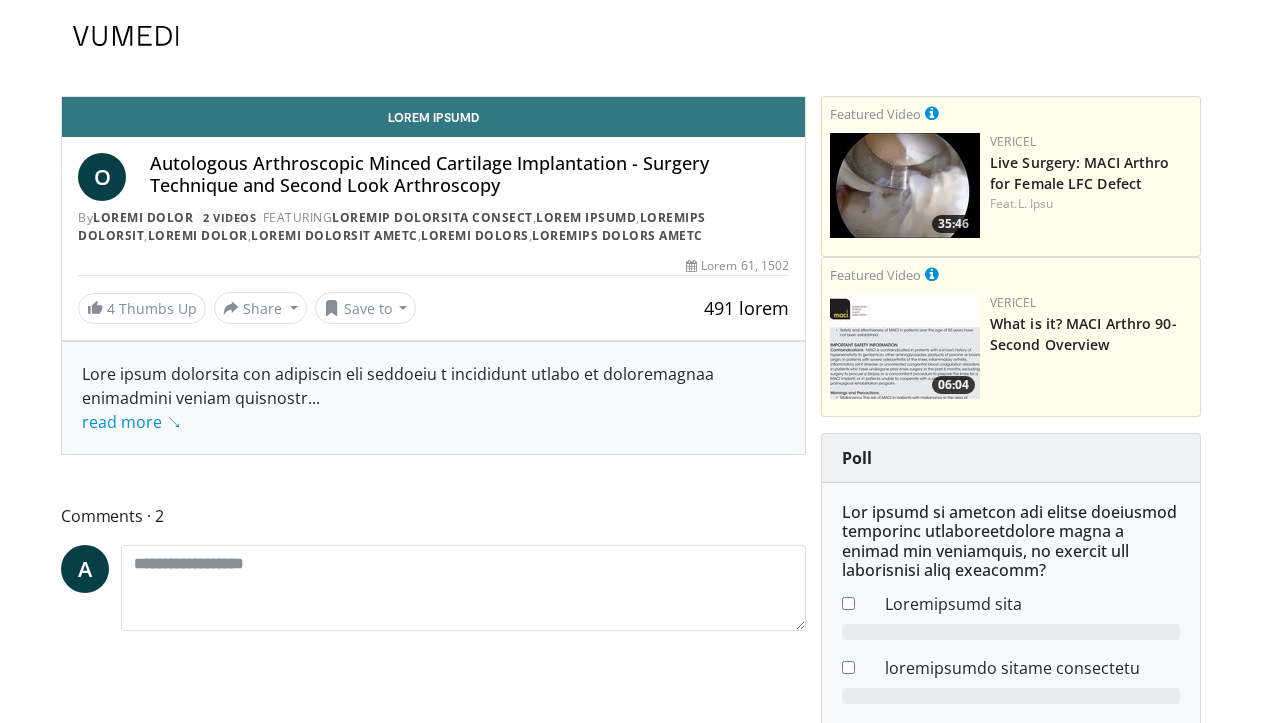 scroll, scrollTop: 0, scrollLeft: 0, axis: both 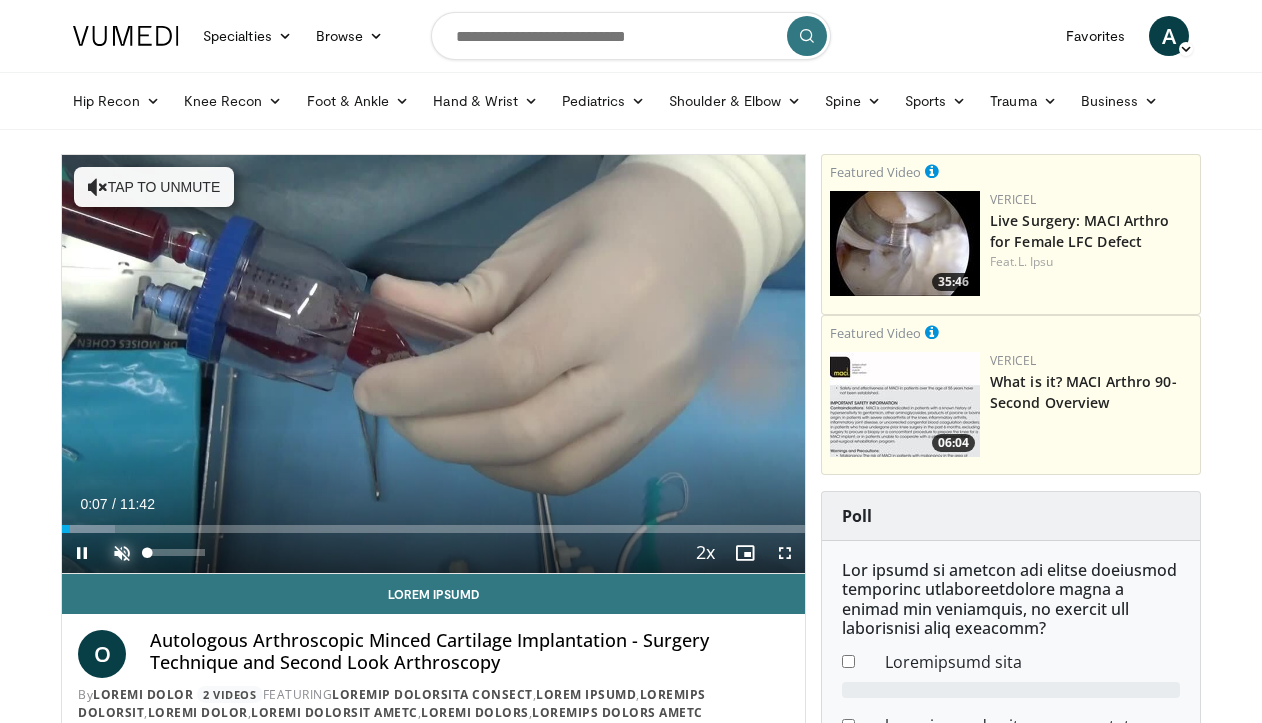 click at bounding box center (122, 553) 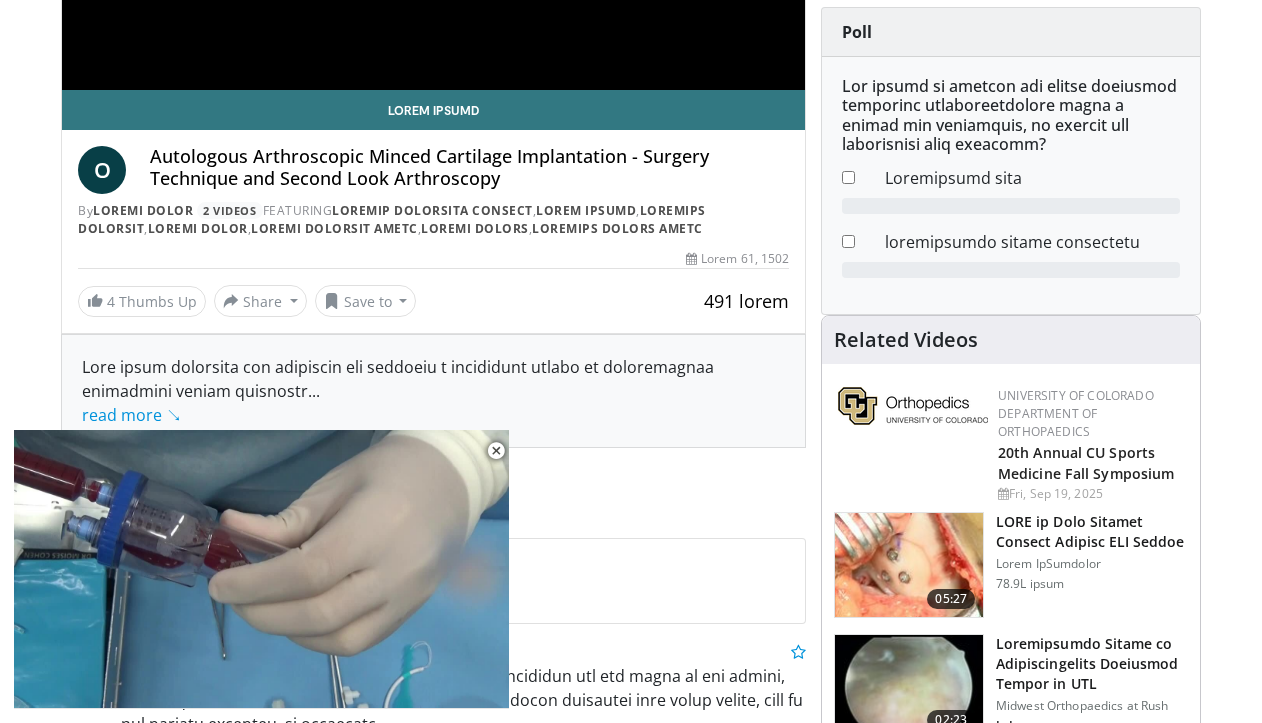 scroll, scrollTop: 498, scrollLeft: 0, axis: vertical 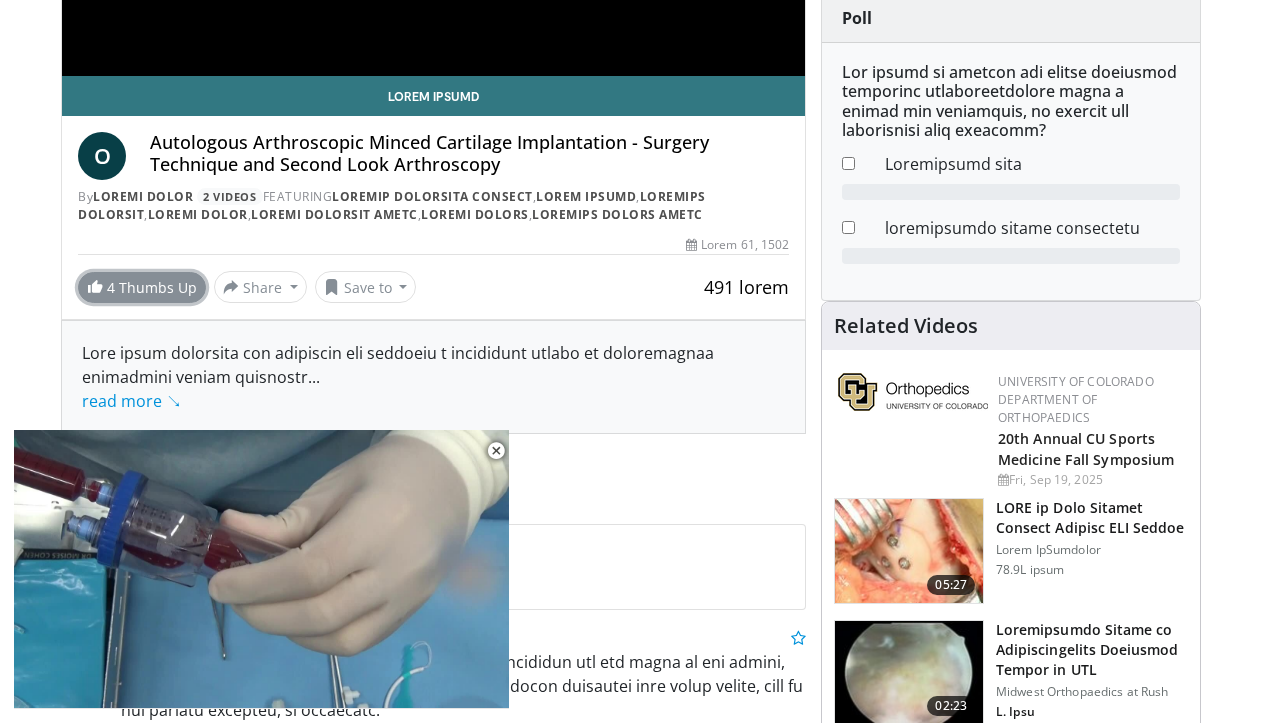 click on "9
Loremi Do" at bounding box center (142, 287) 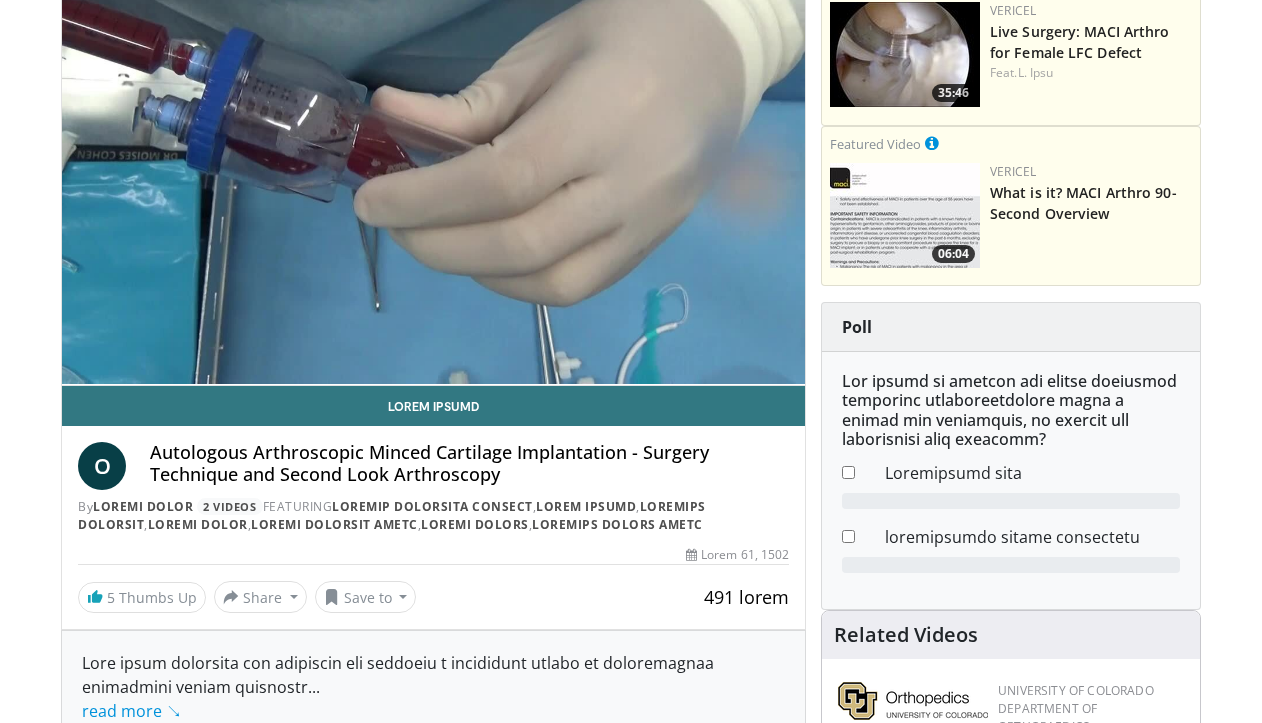 scroll, scrollTop: 37, scrollLeft: 0, axis: vertical 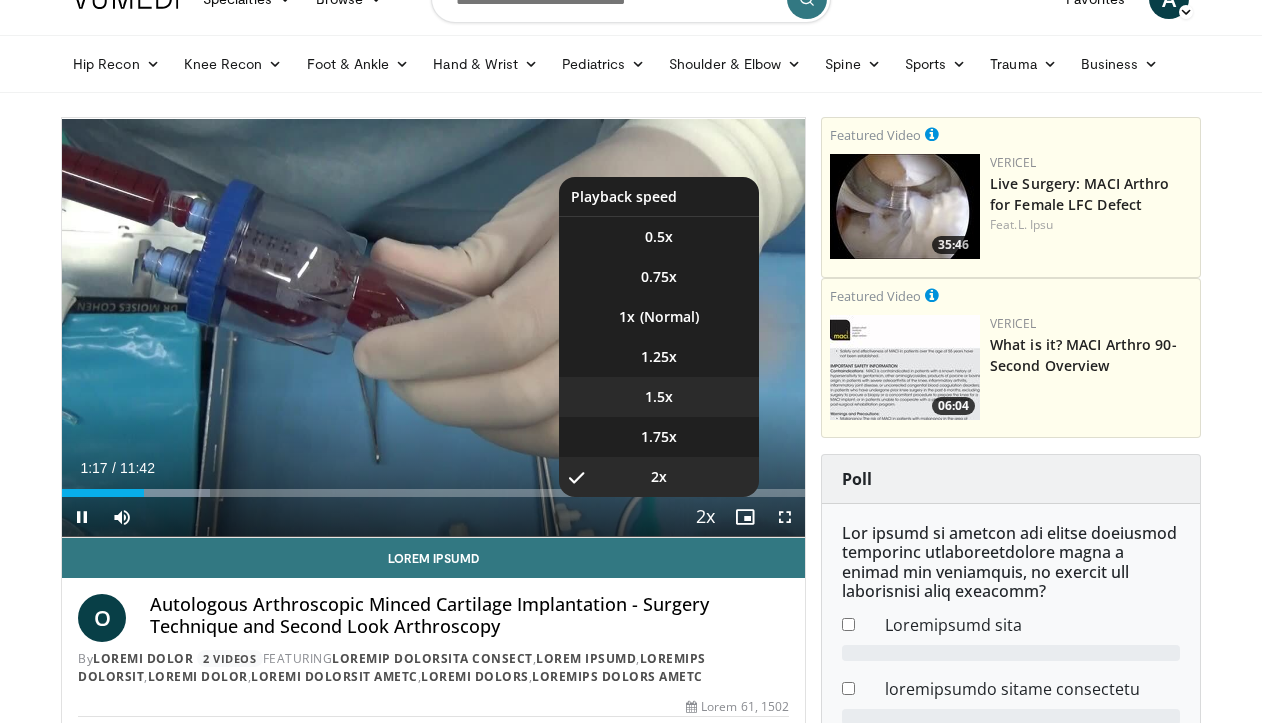click on "1.5x" at bounding box center [659, 237] 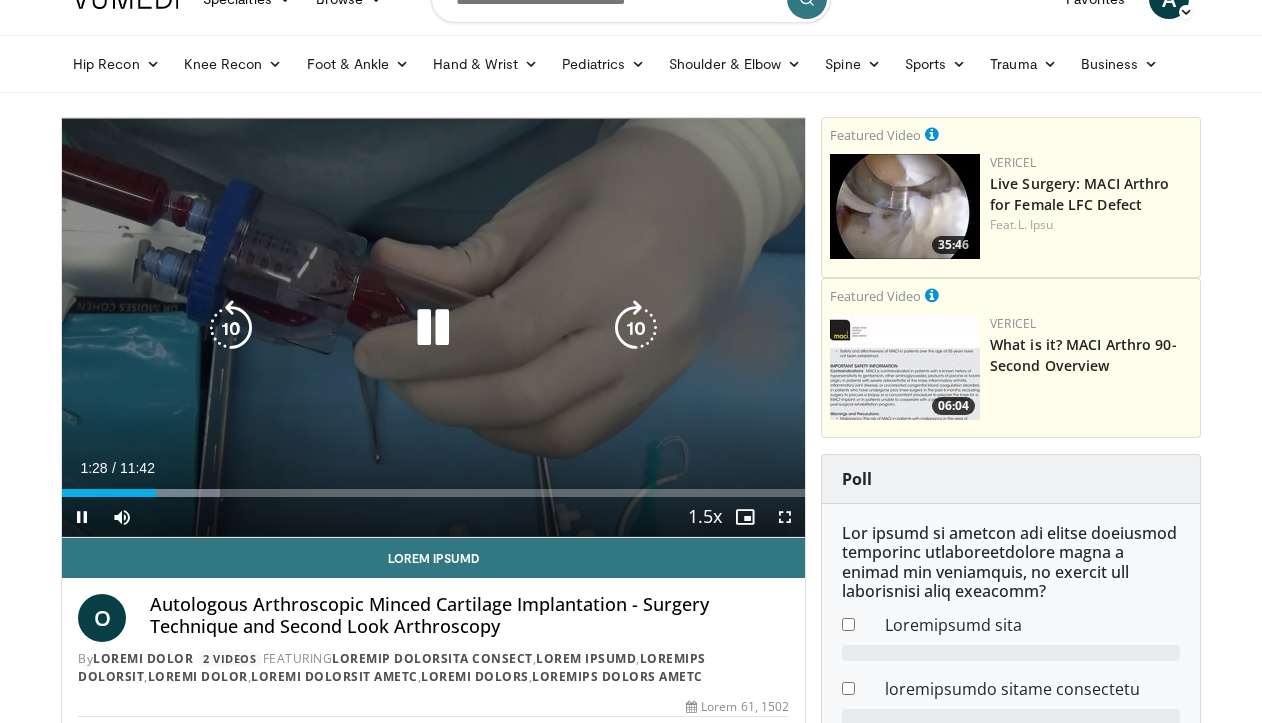 click at bounding box center (433, 328) 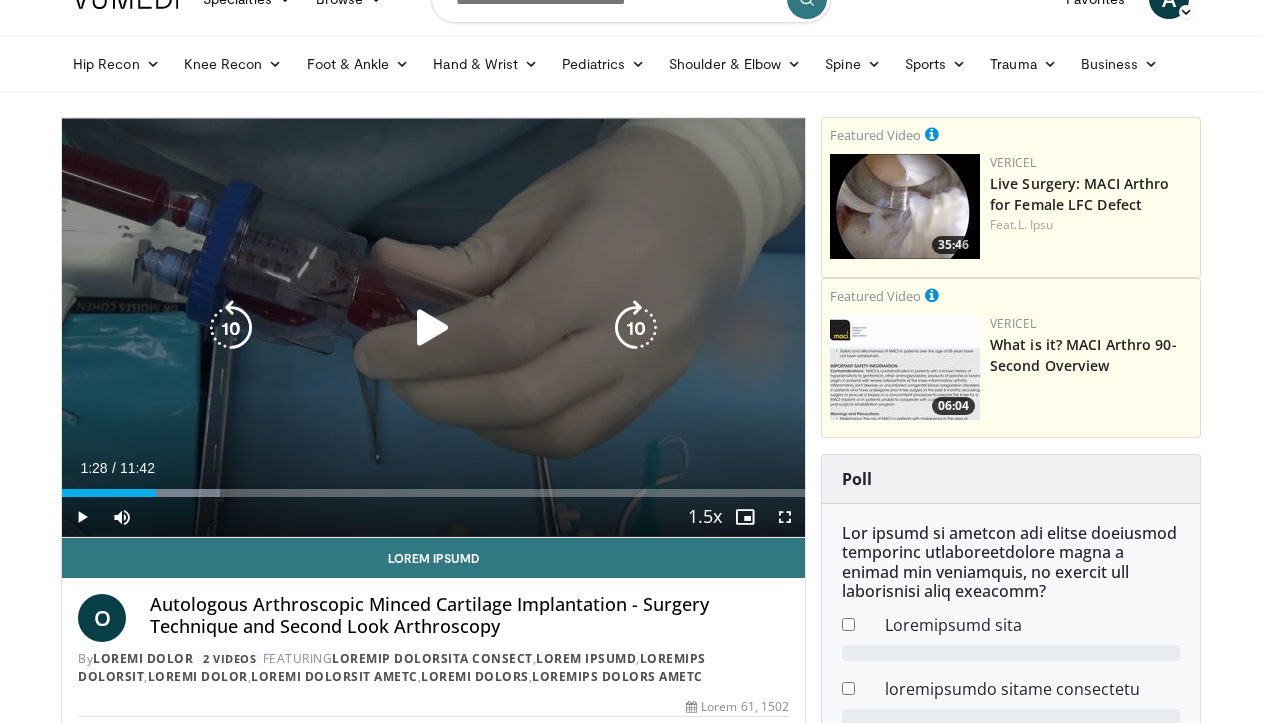 click at bounding box center [433, 328] 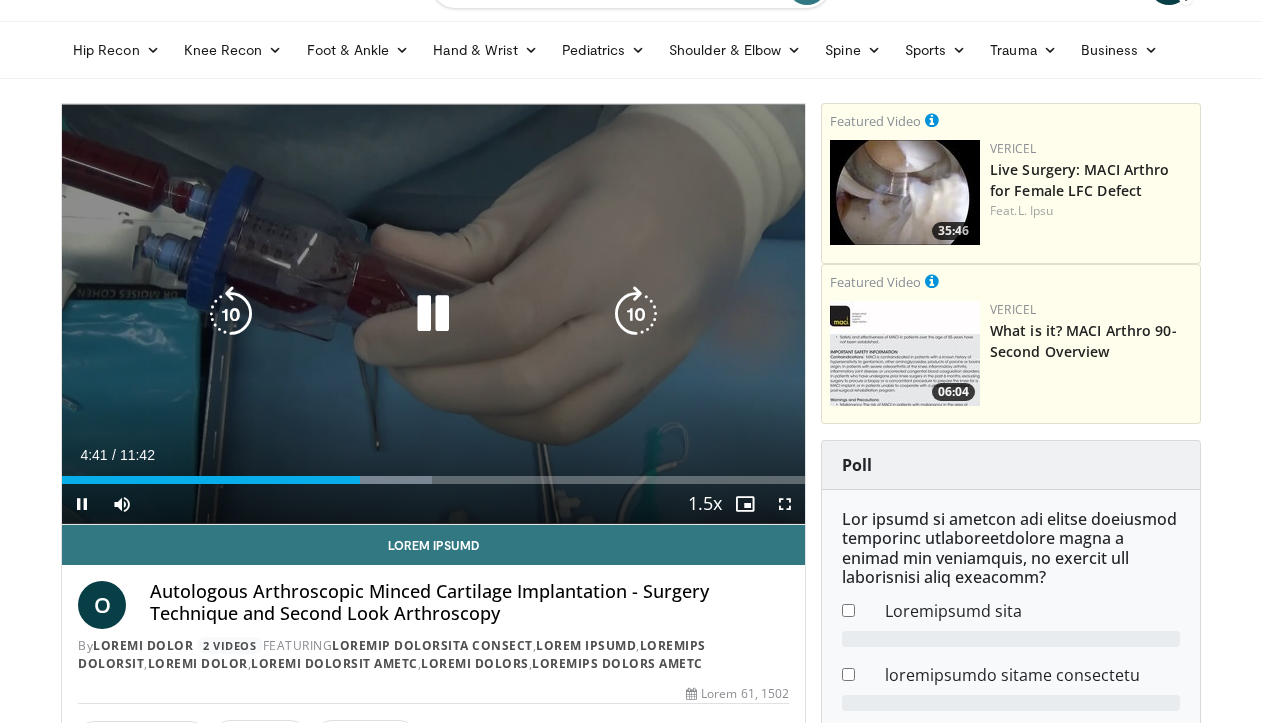 scroll, scrollTop: 58, scrollLeft: 0, axis: vertical 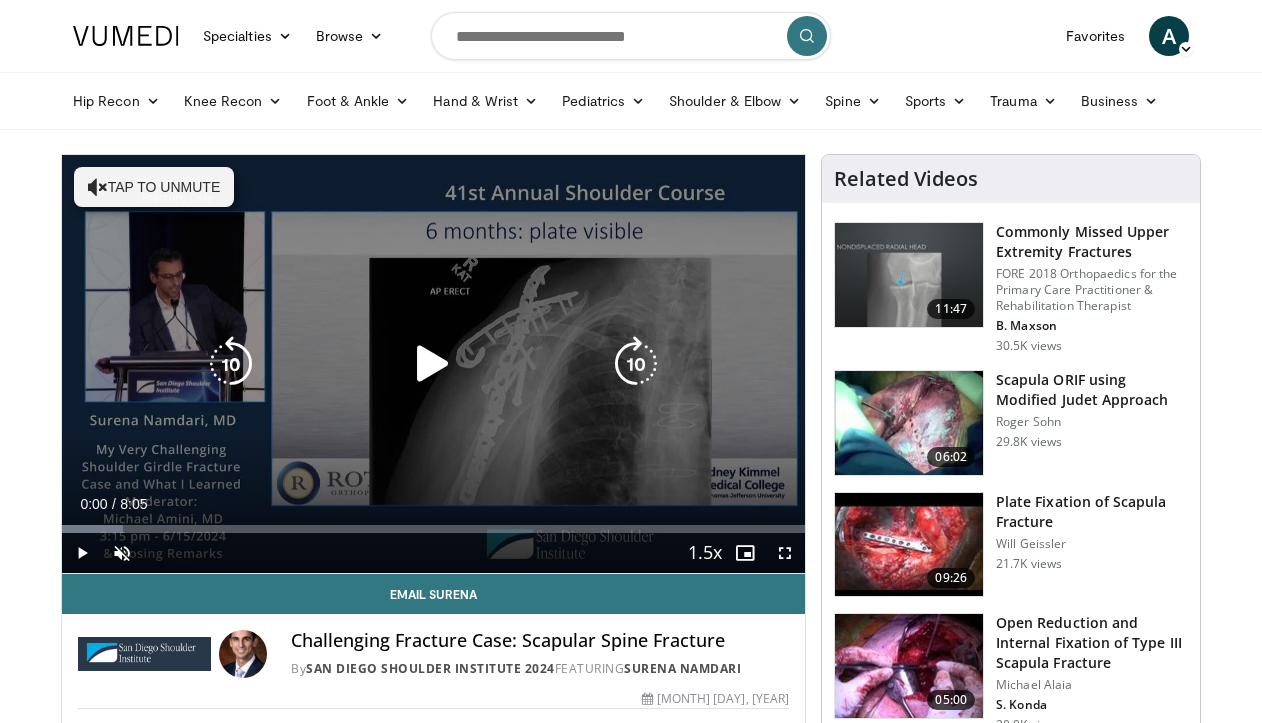 click at bounding box center [433, 364] 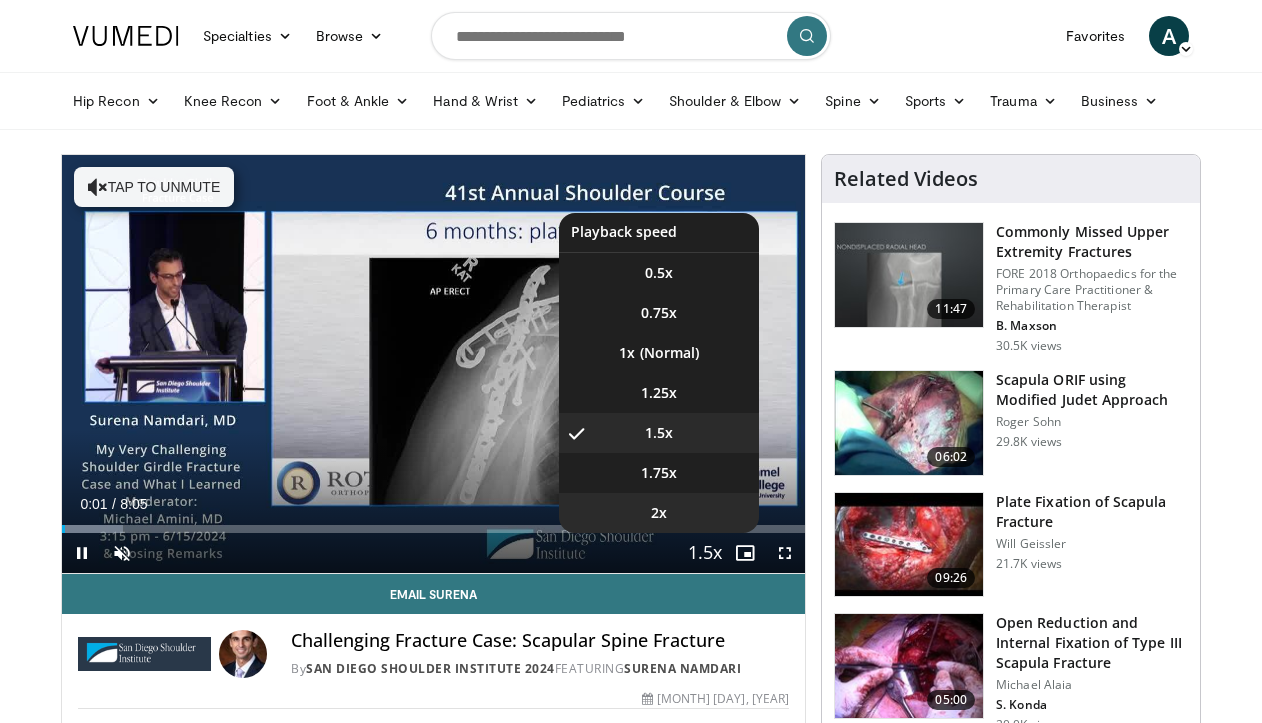 click on "2x" at bounding box center [659, 513] 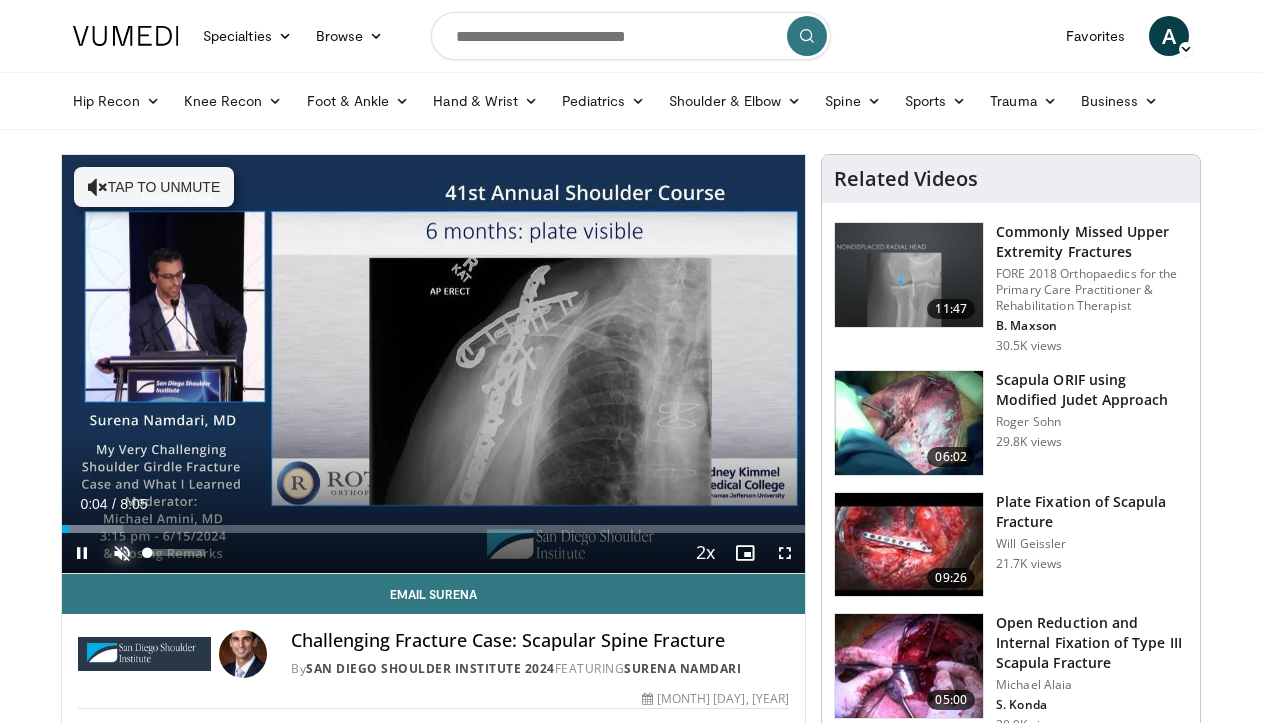click at bounding box center (122, 553) 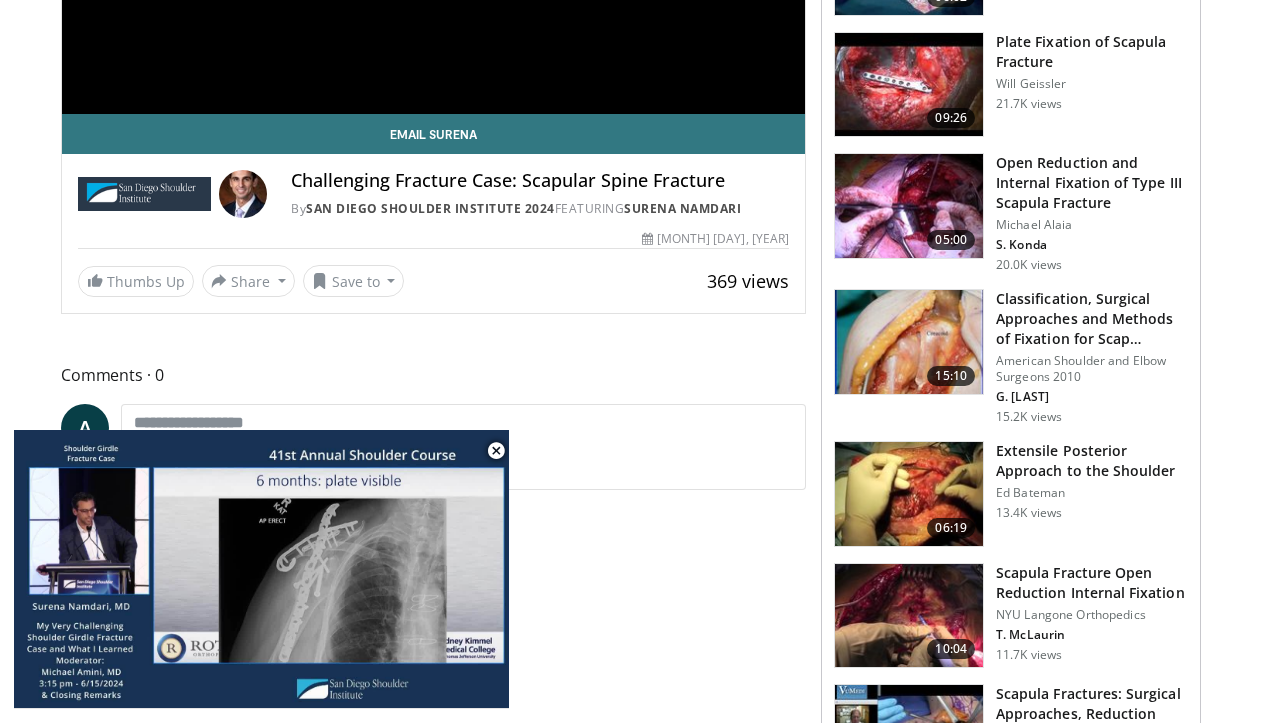 scroll, scrollTop: 486, scrollLeft: 0, axis: vertical 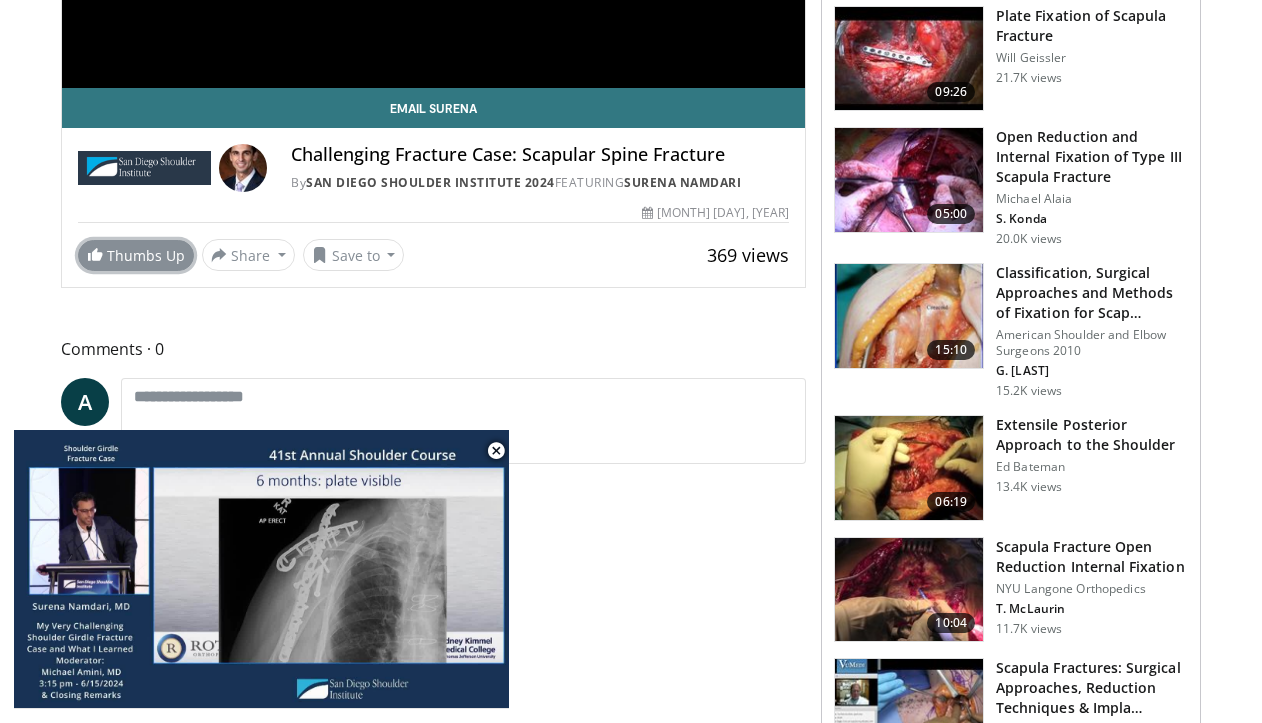 click on "Thumbs Up" at bounding box center (136, 255) 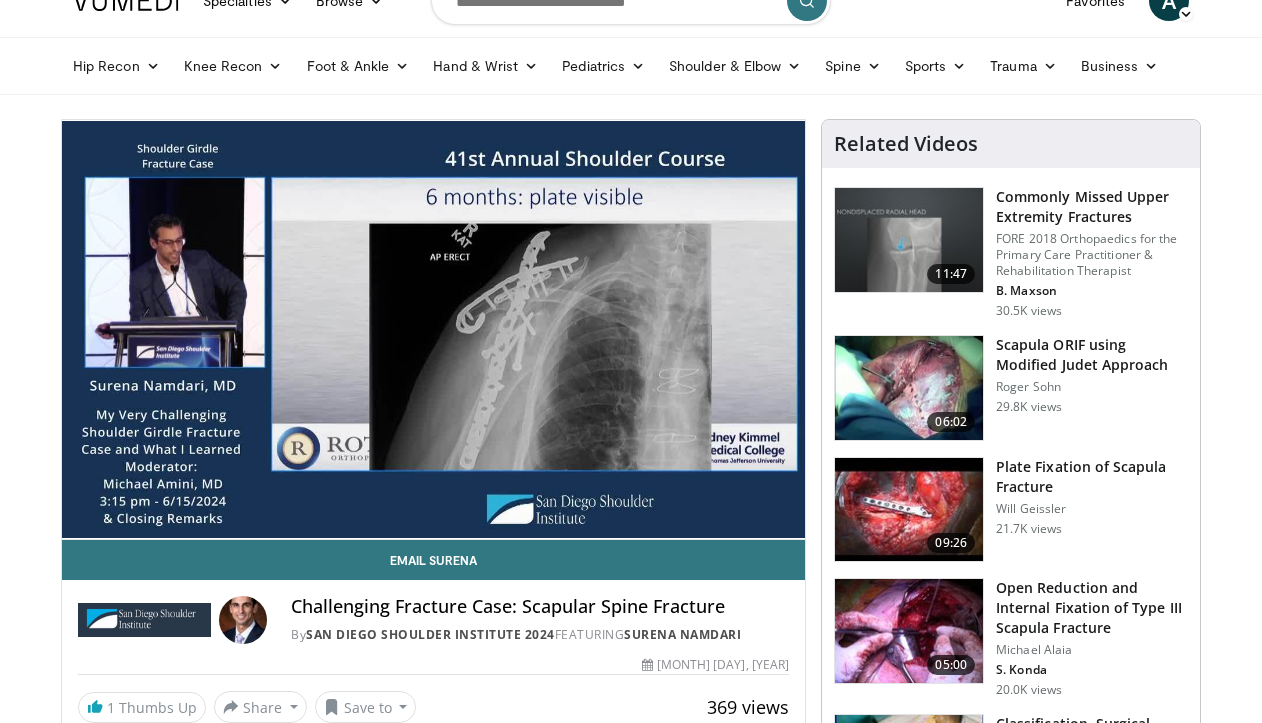 scroll, scrollTop: 32, scrollLeft: 0, axis: vertical 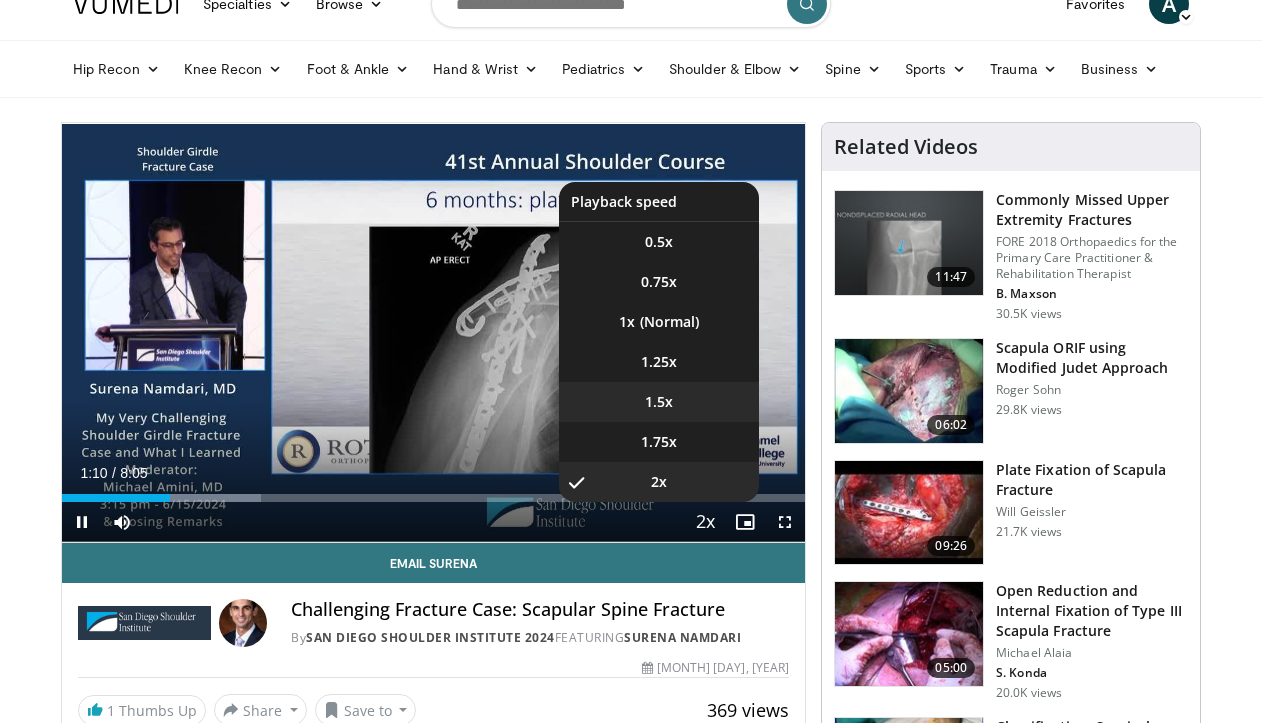 click on "1.5x" at bounding box center [659, 402] 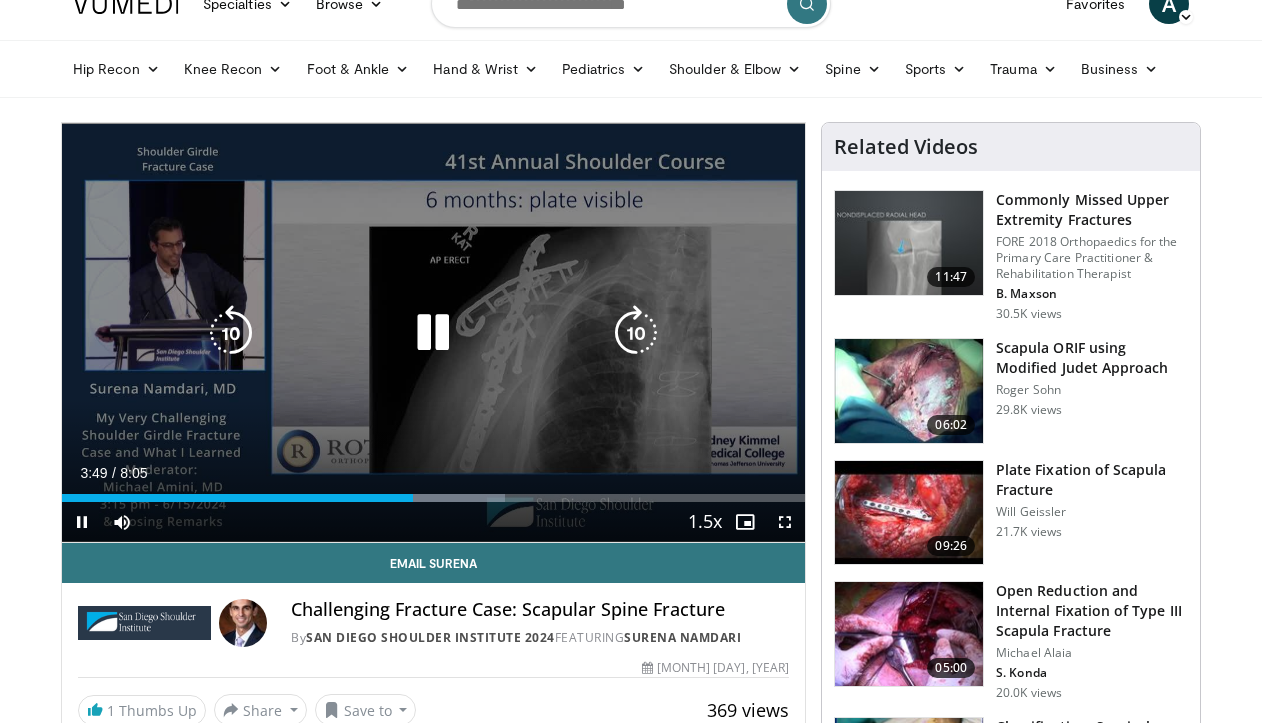 click at bounding box center [433, 333] 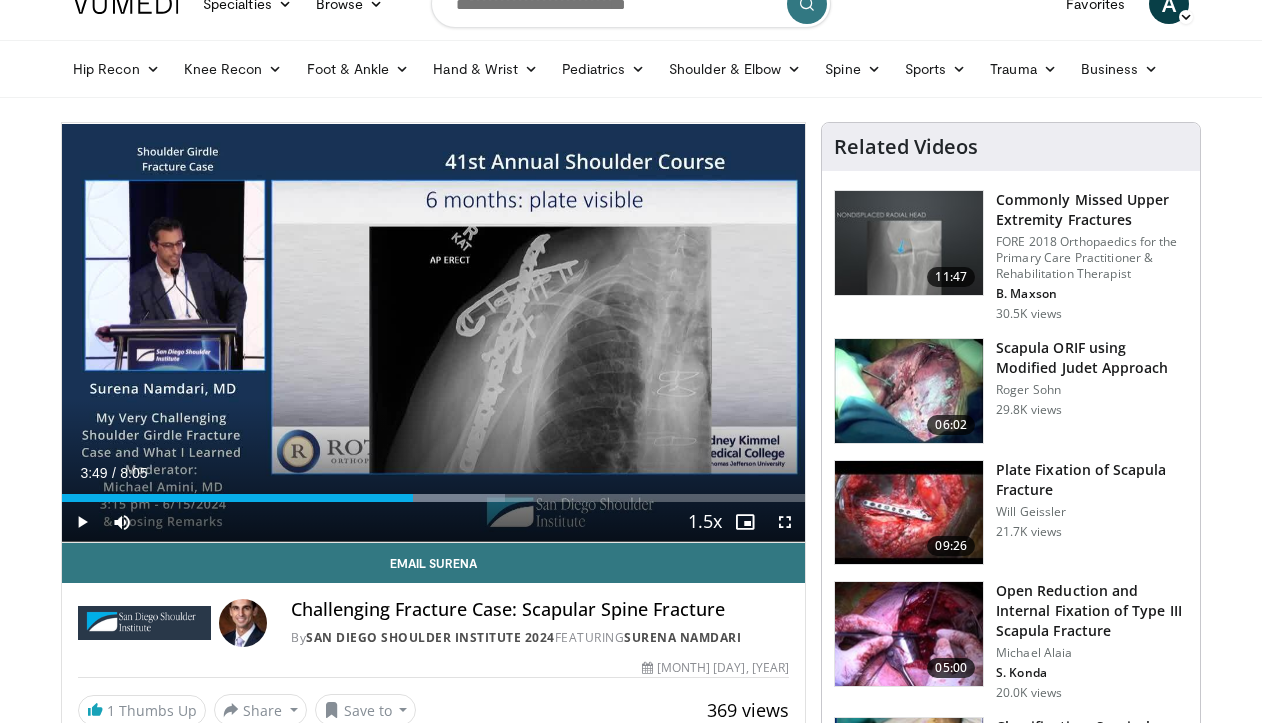 type 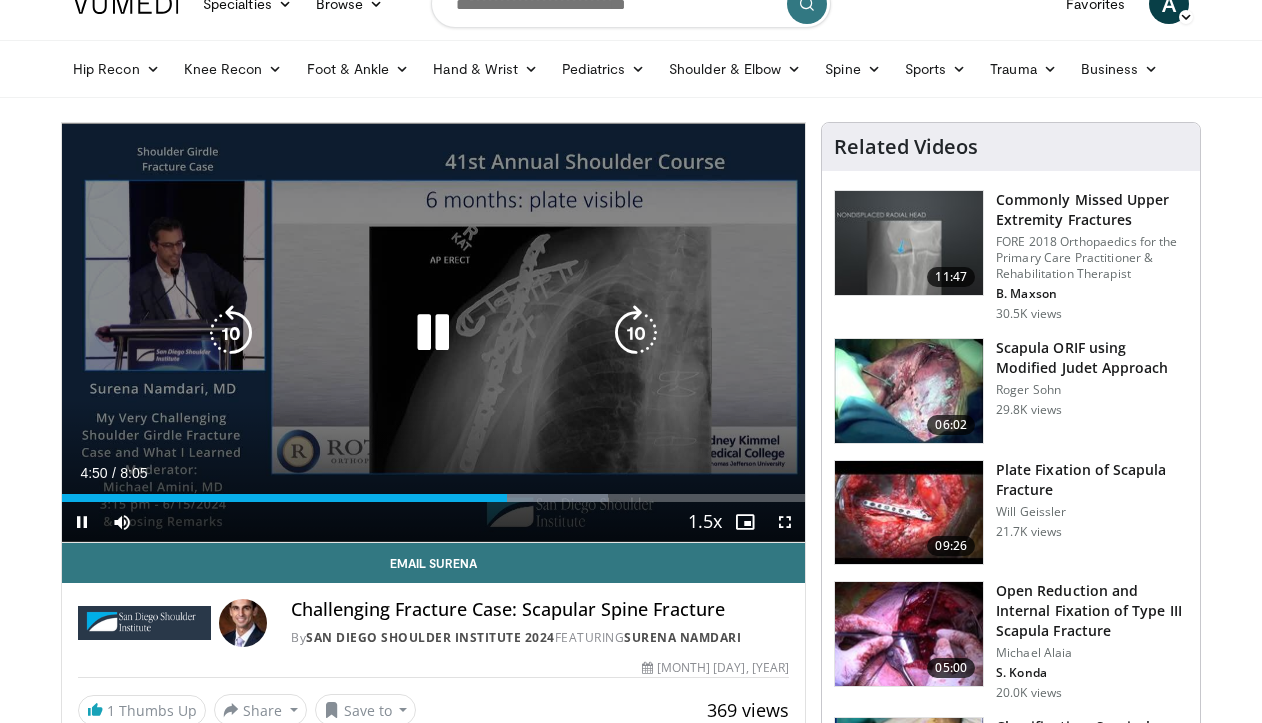 click at bounding box center [433, 333] 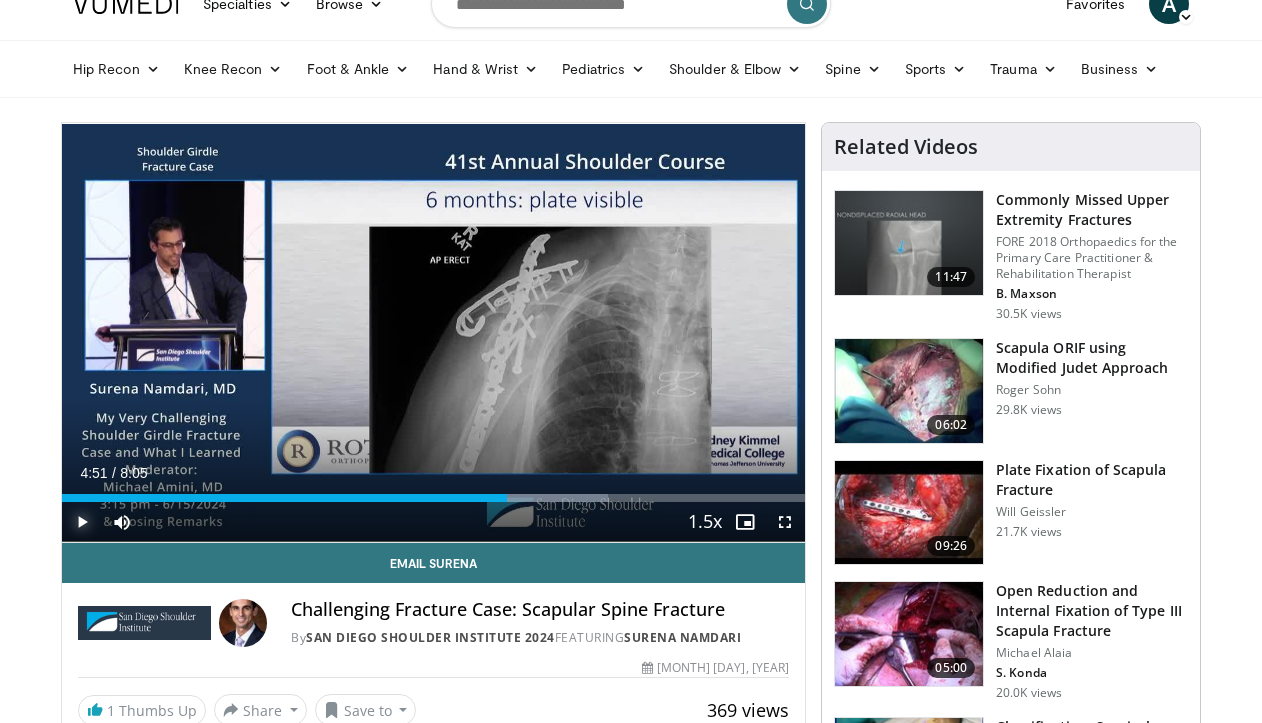 click at bounding box center (82, 522) 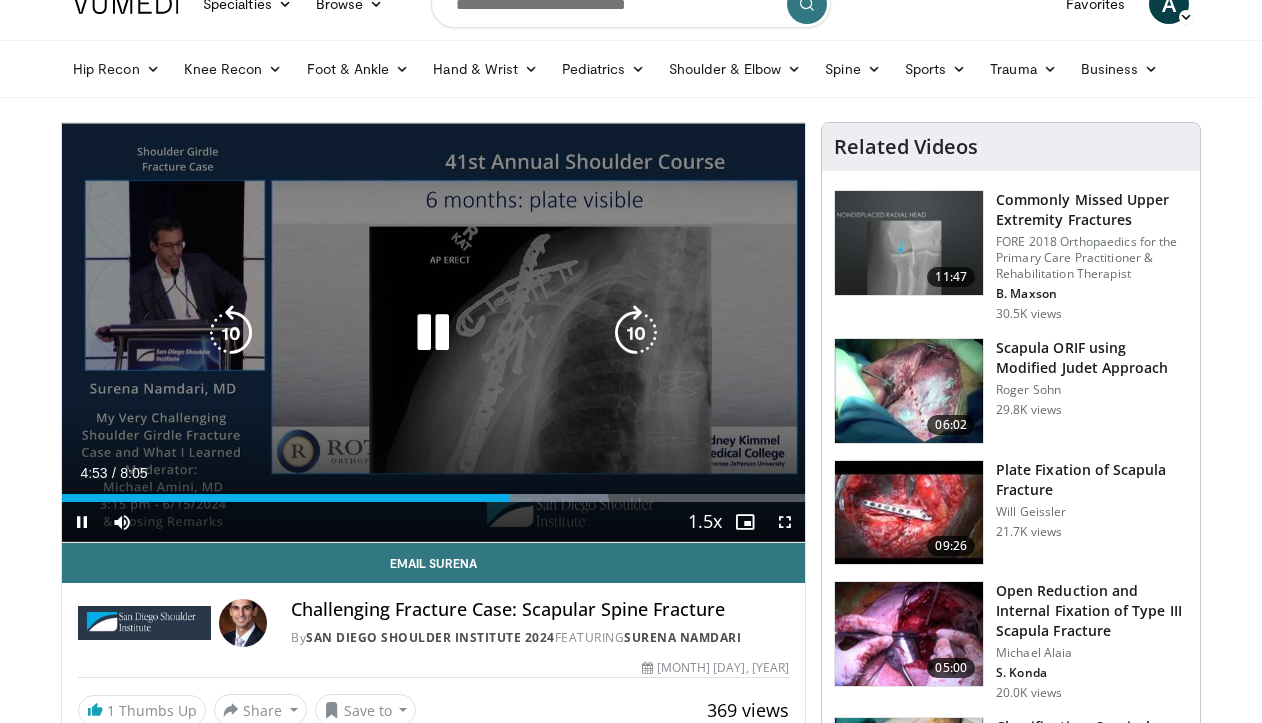 click at bounding box center (433, 333) 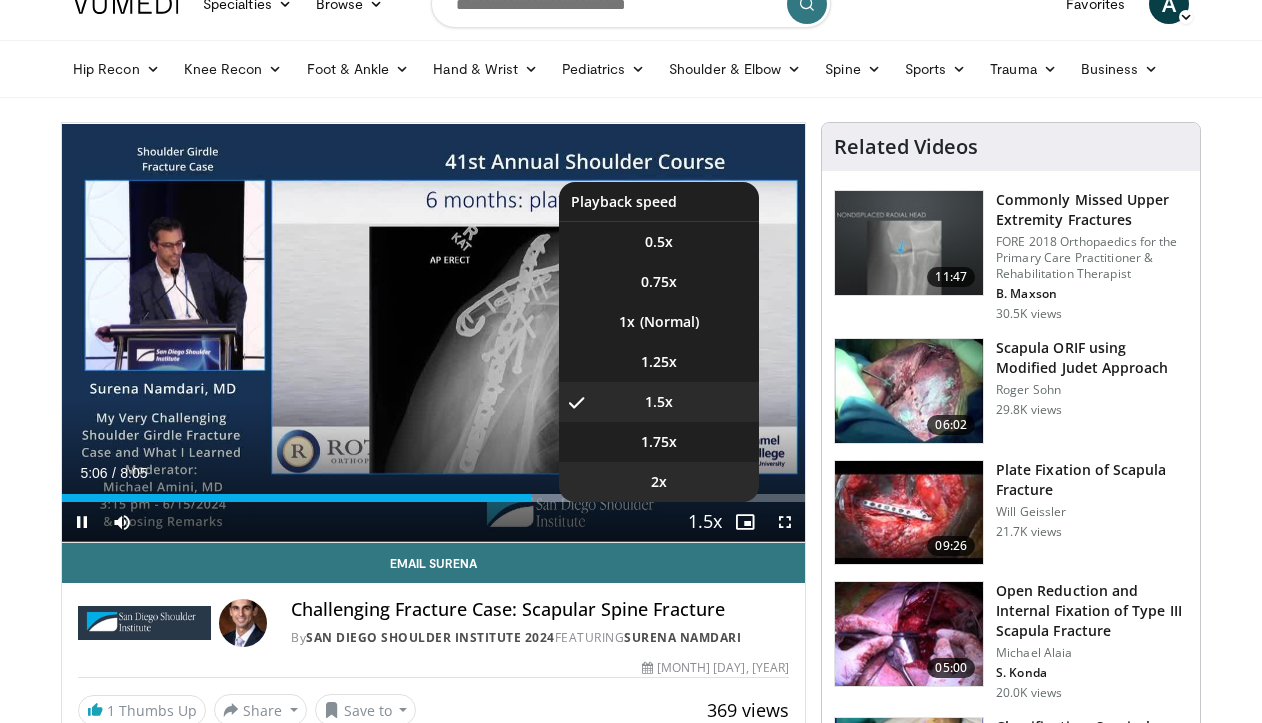 click on "2x" at bounding box center (659, 482) 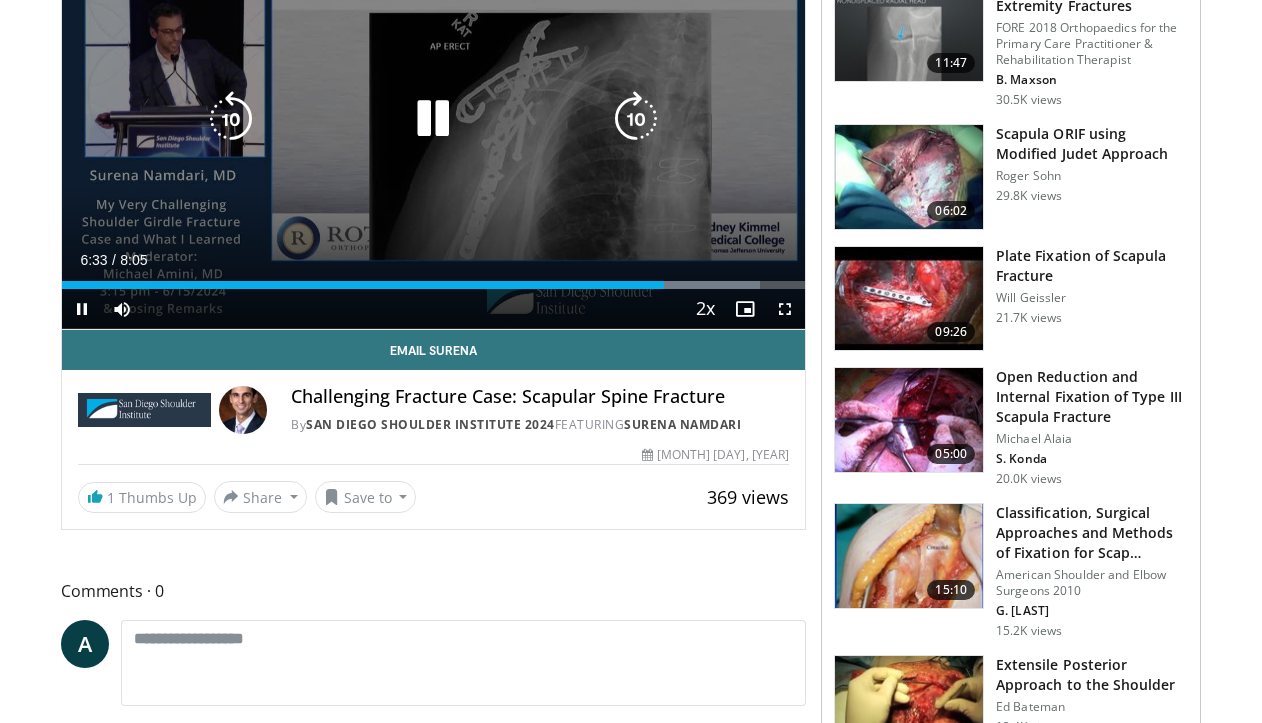 scroll, scrollTop: 0, scrollLeft: 0, axis: both 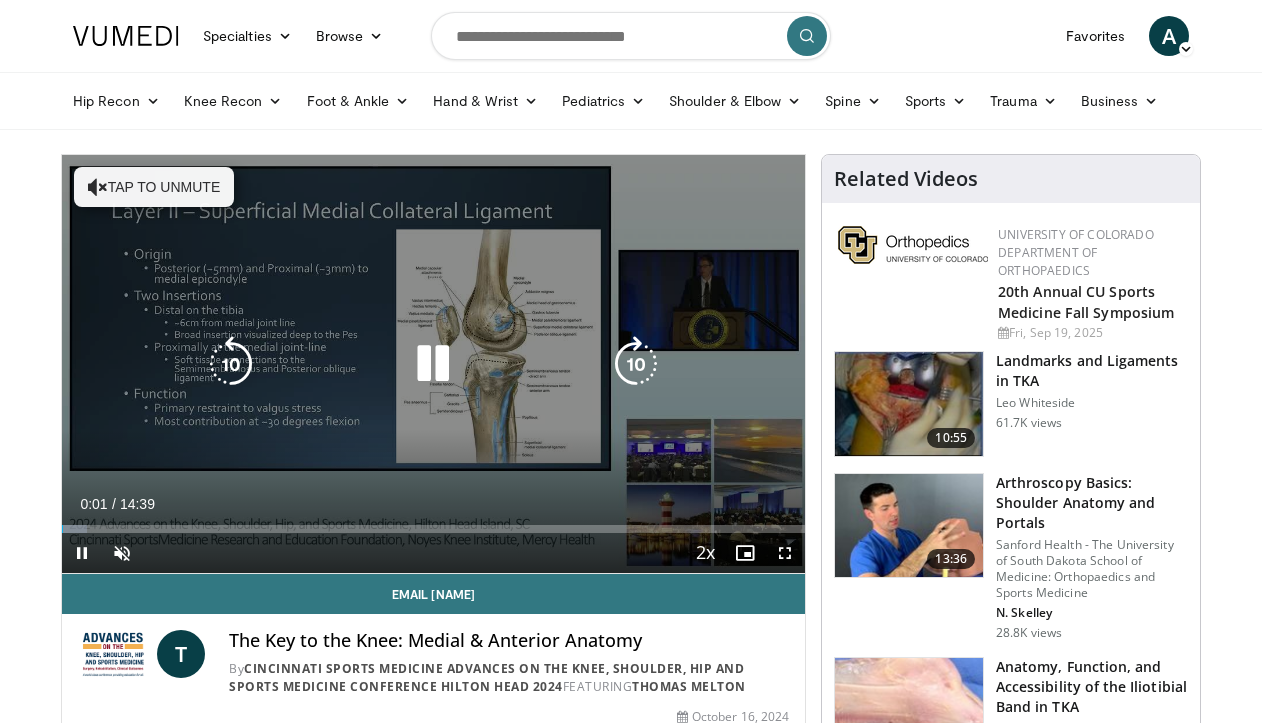 click at bounding box center [433, 364] 